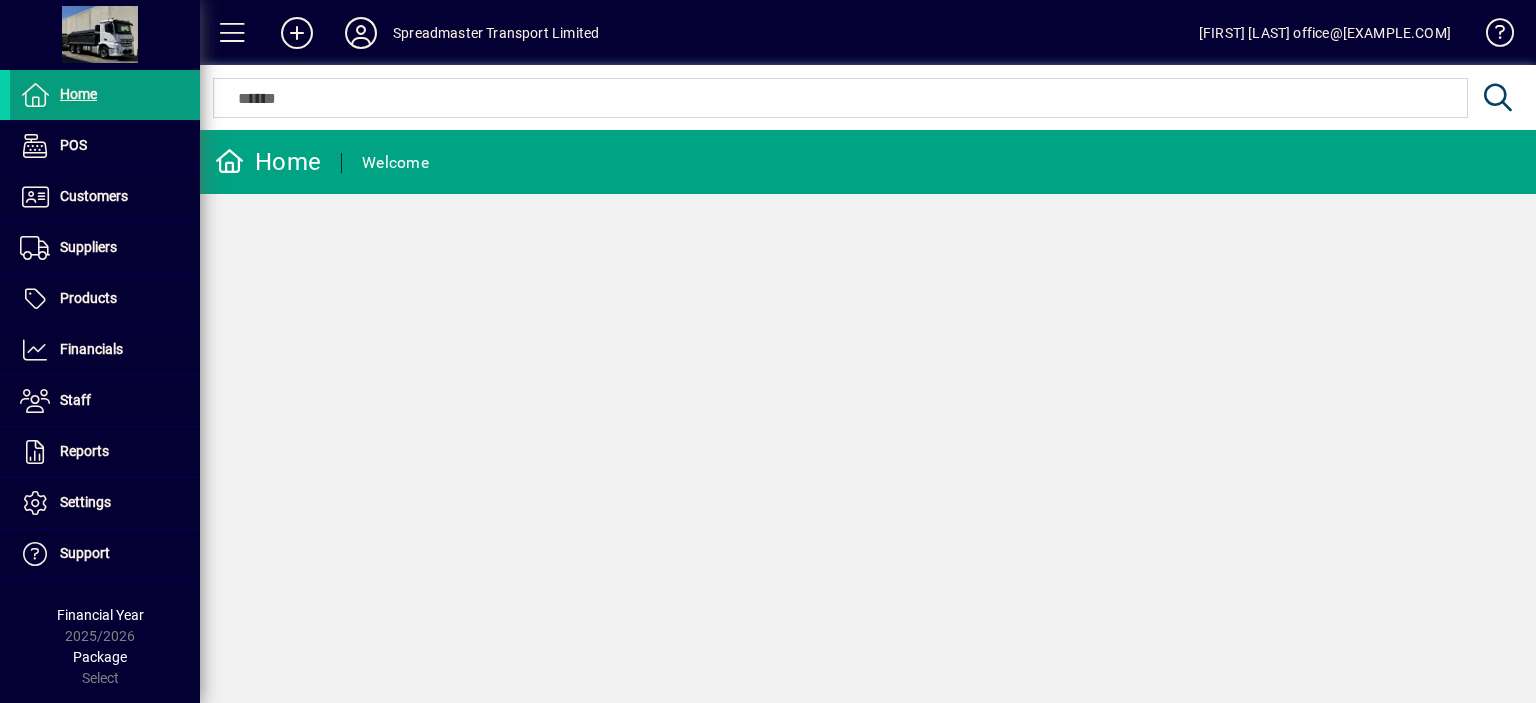 scroll, scrollTop: 0, scrollLeft: 0, axis: both 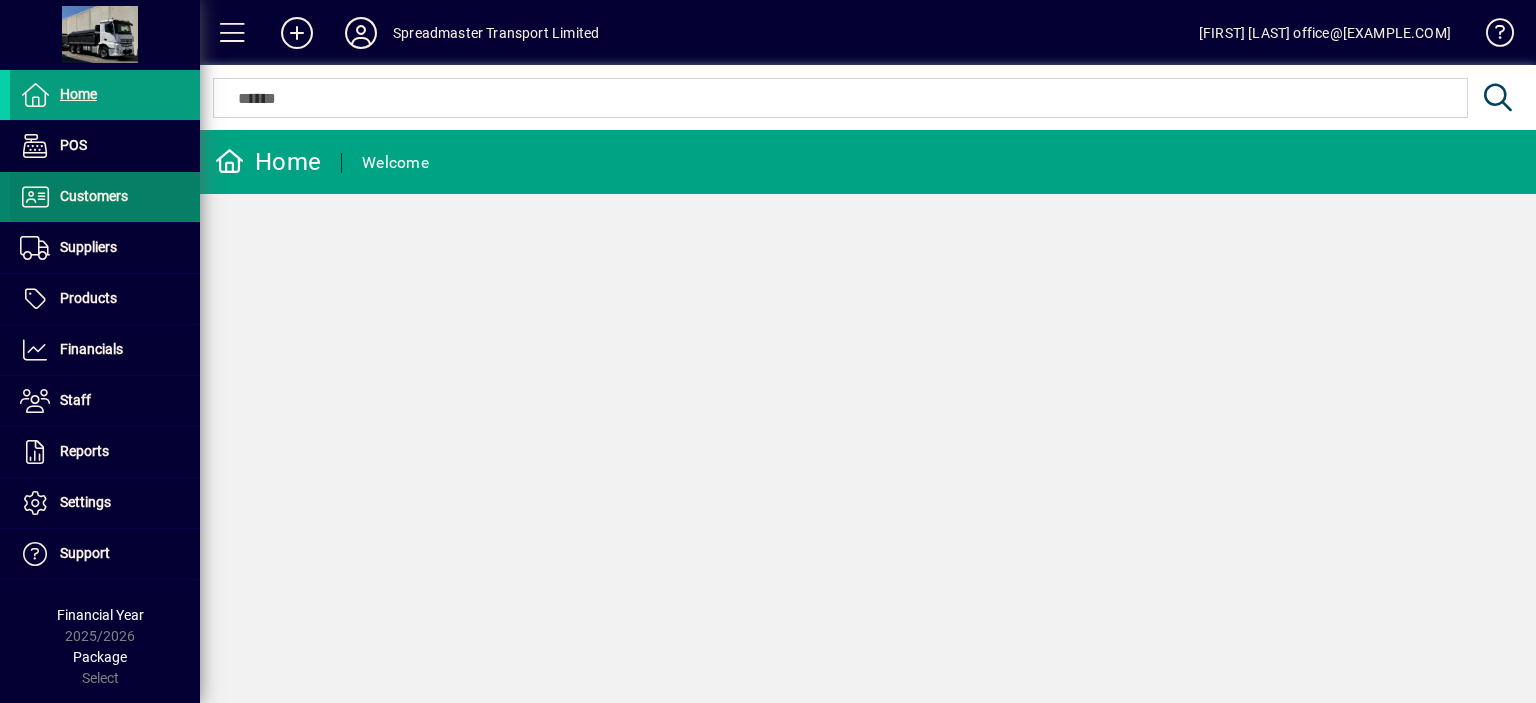 click on "Customers" at bounding box center (94, 196) 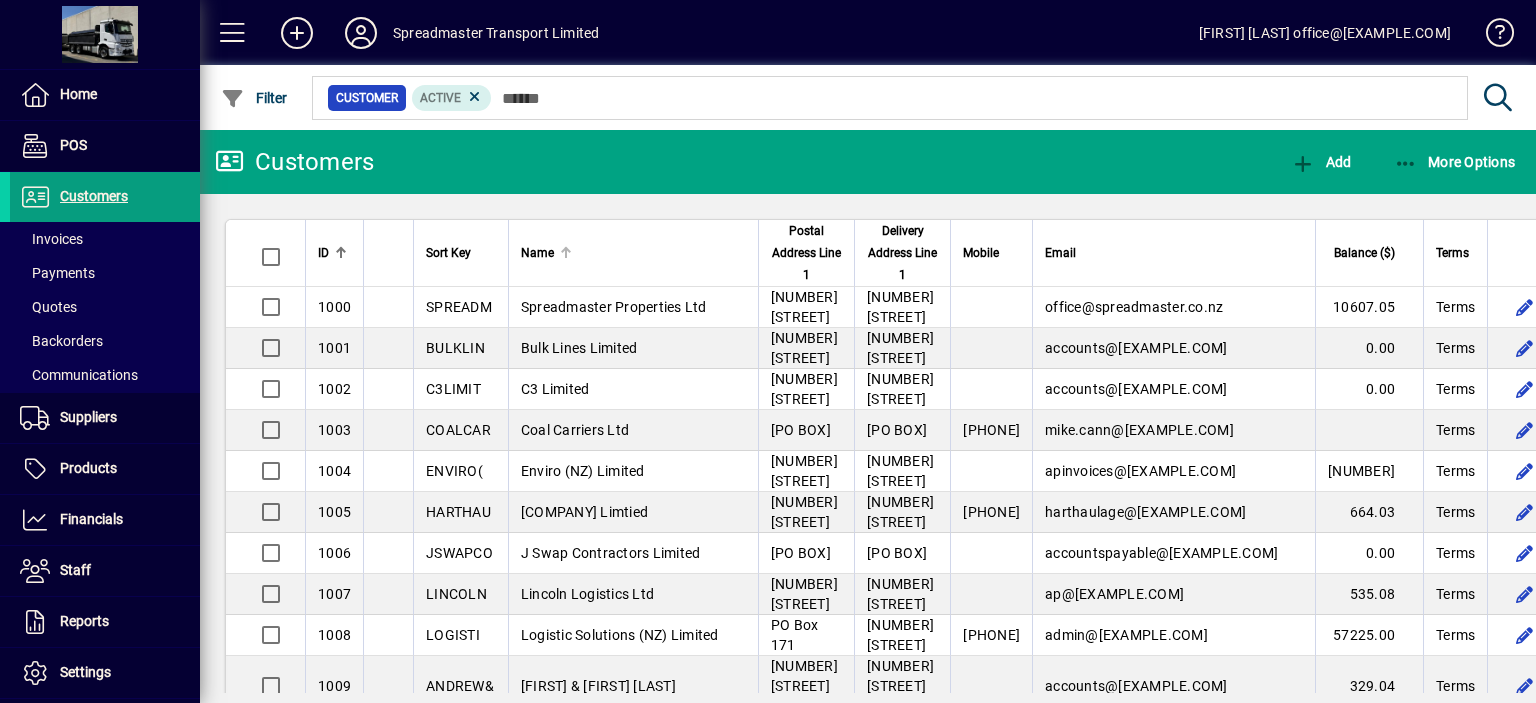 click at bounding box center [568, 250] 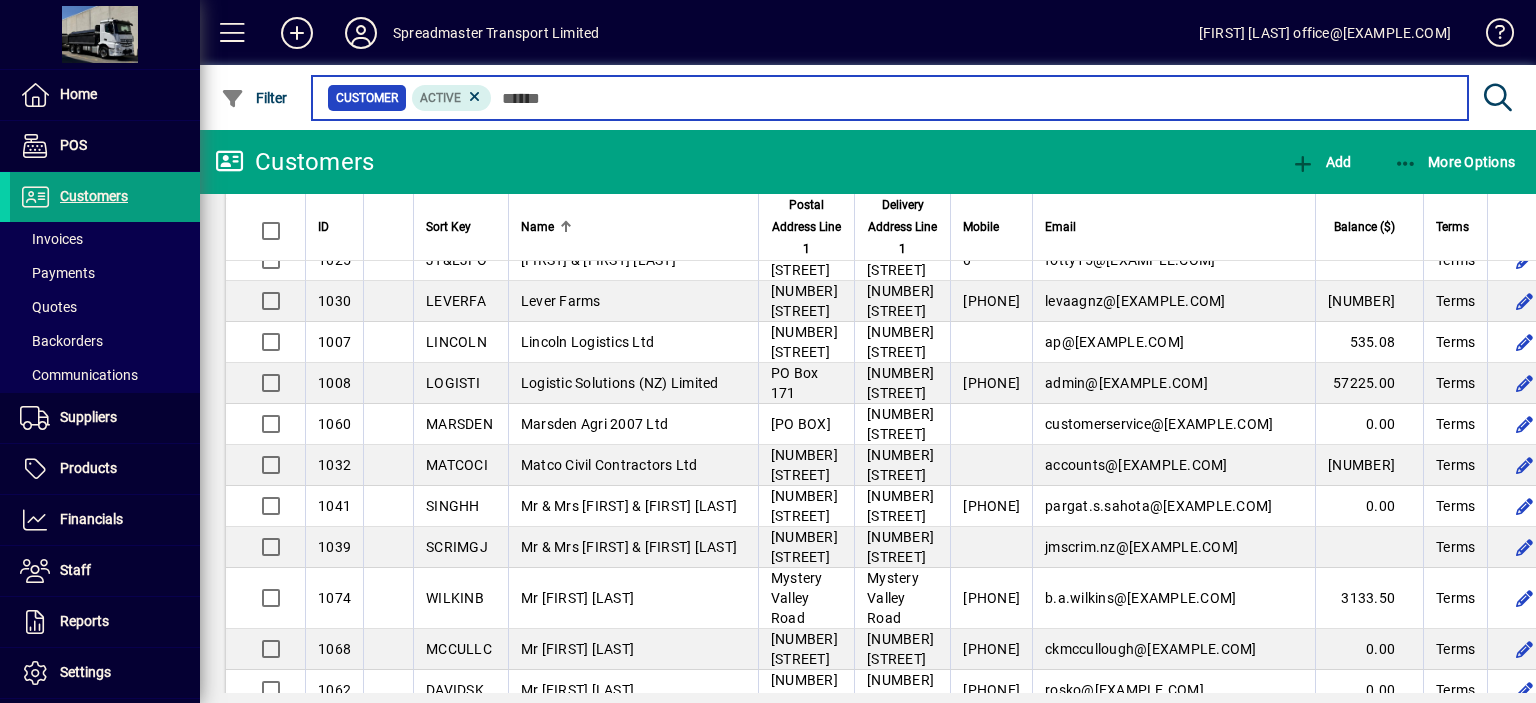 scroll, scrollTop: 1400, scrollLeft: 0, axis: vertical 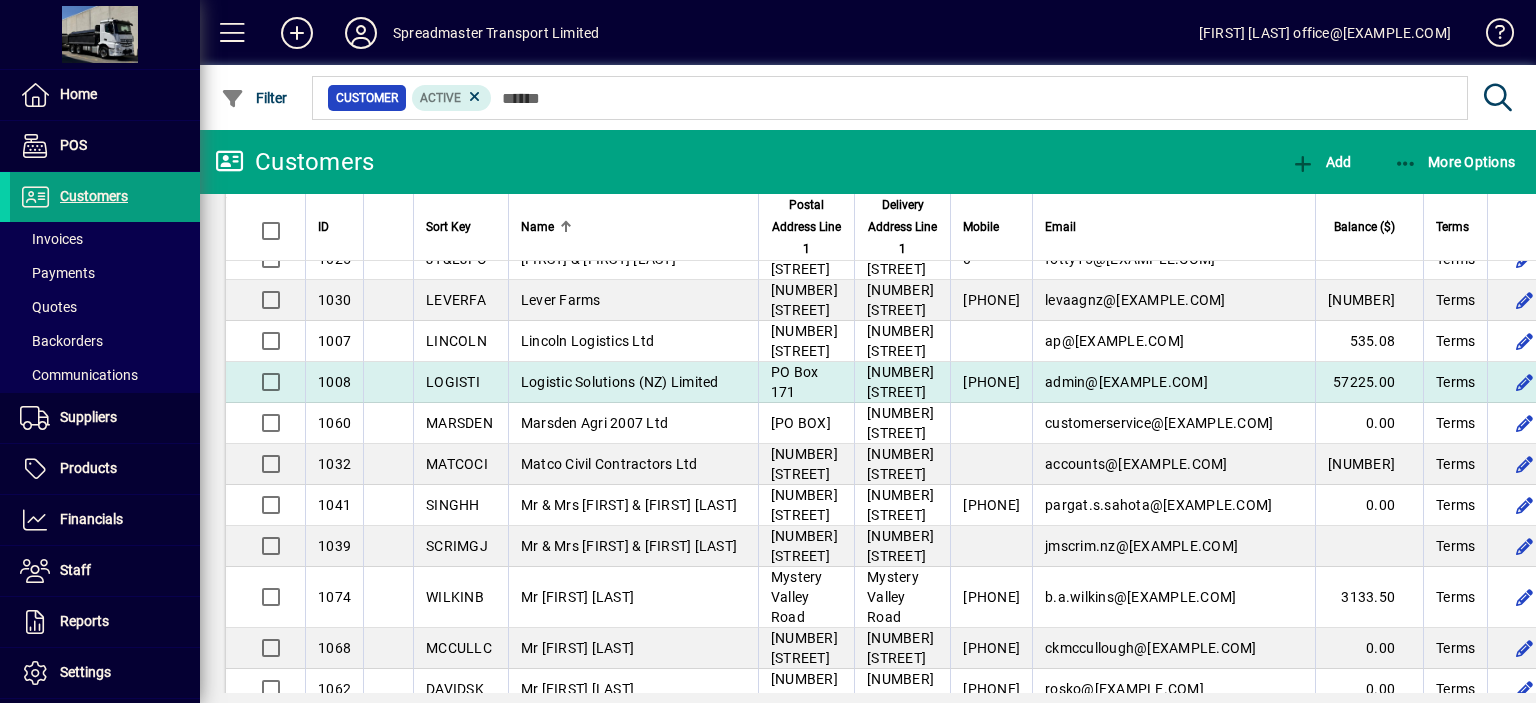 click on "Logistic Solutions (NZ) Limited" at bounding box center (620, 382) 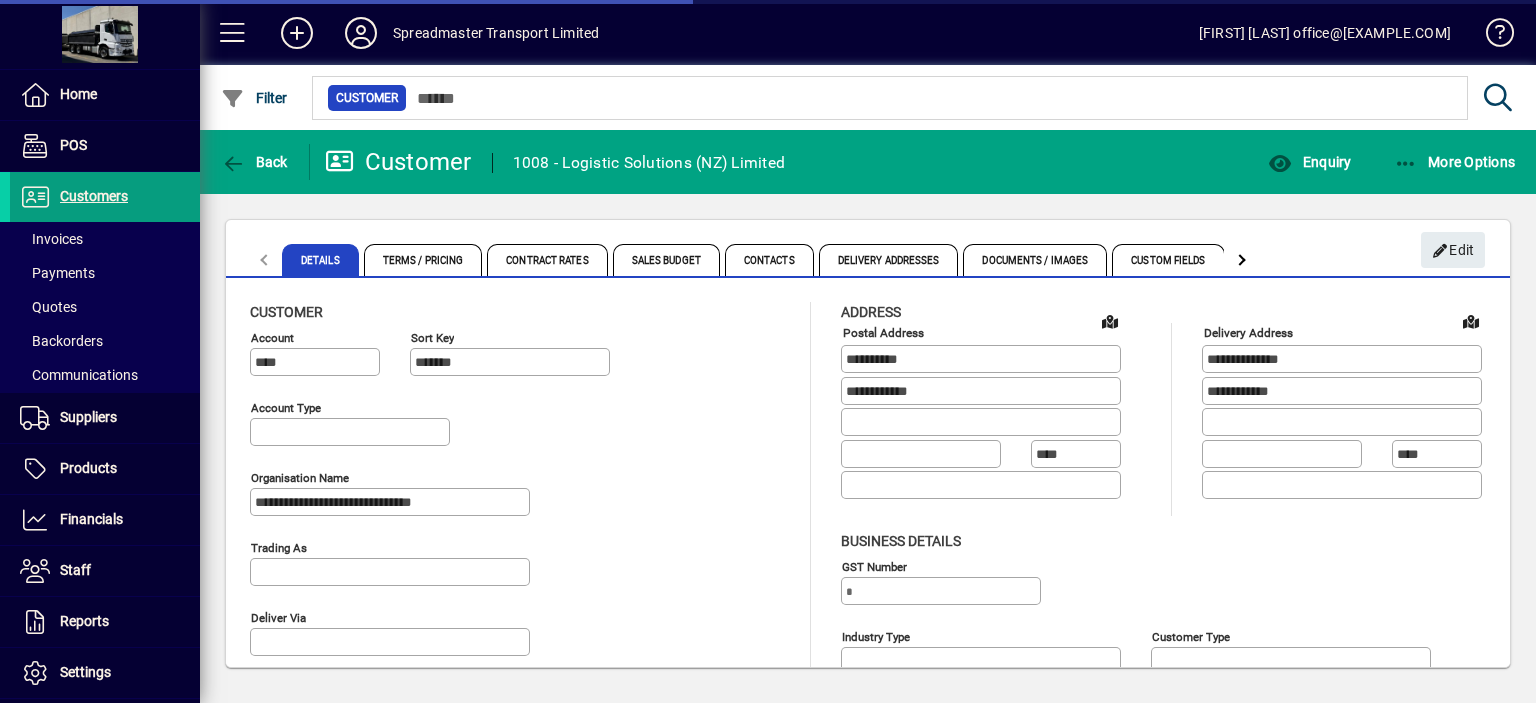 type on "**********" 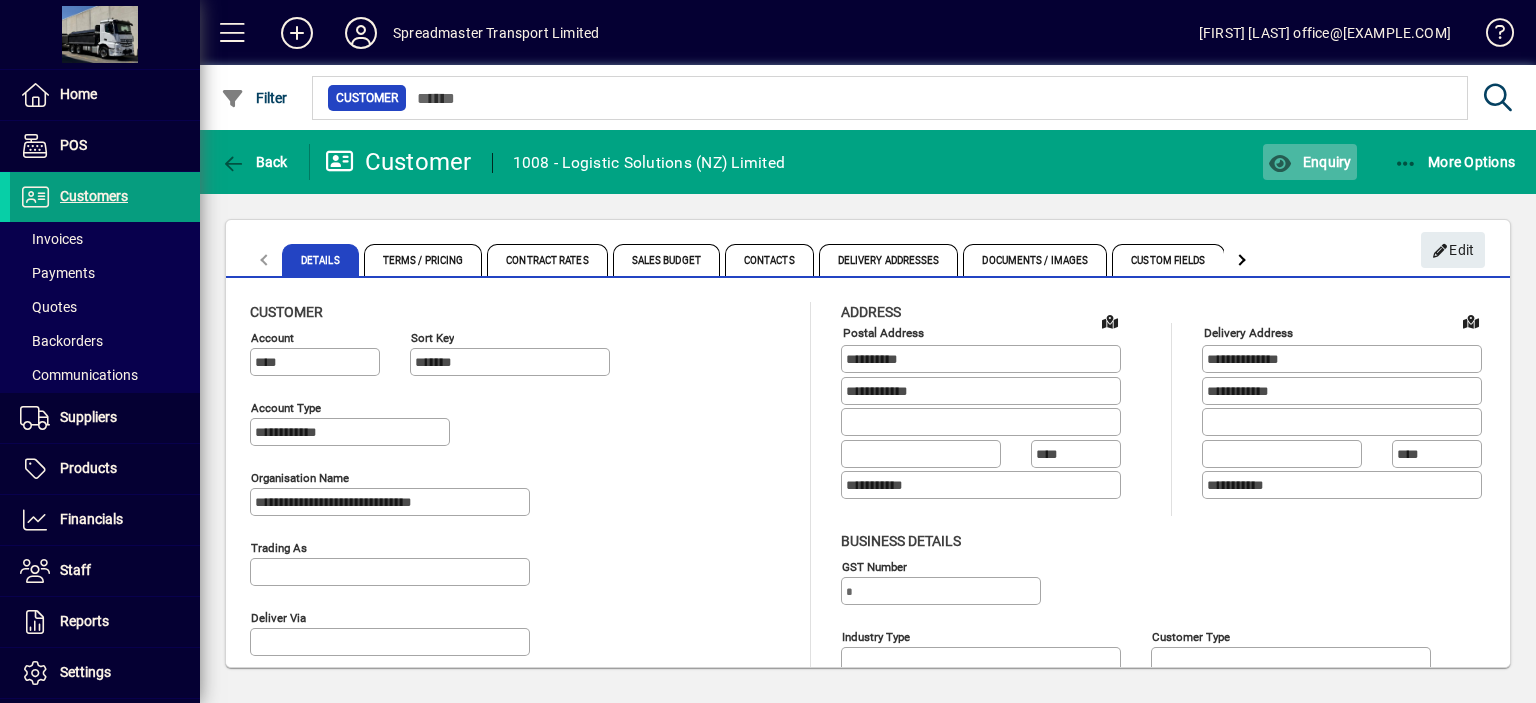 click on "Enquiry" 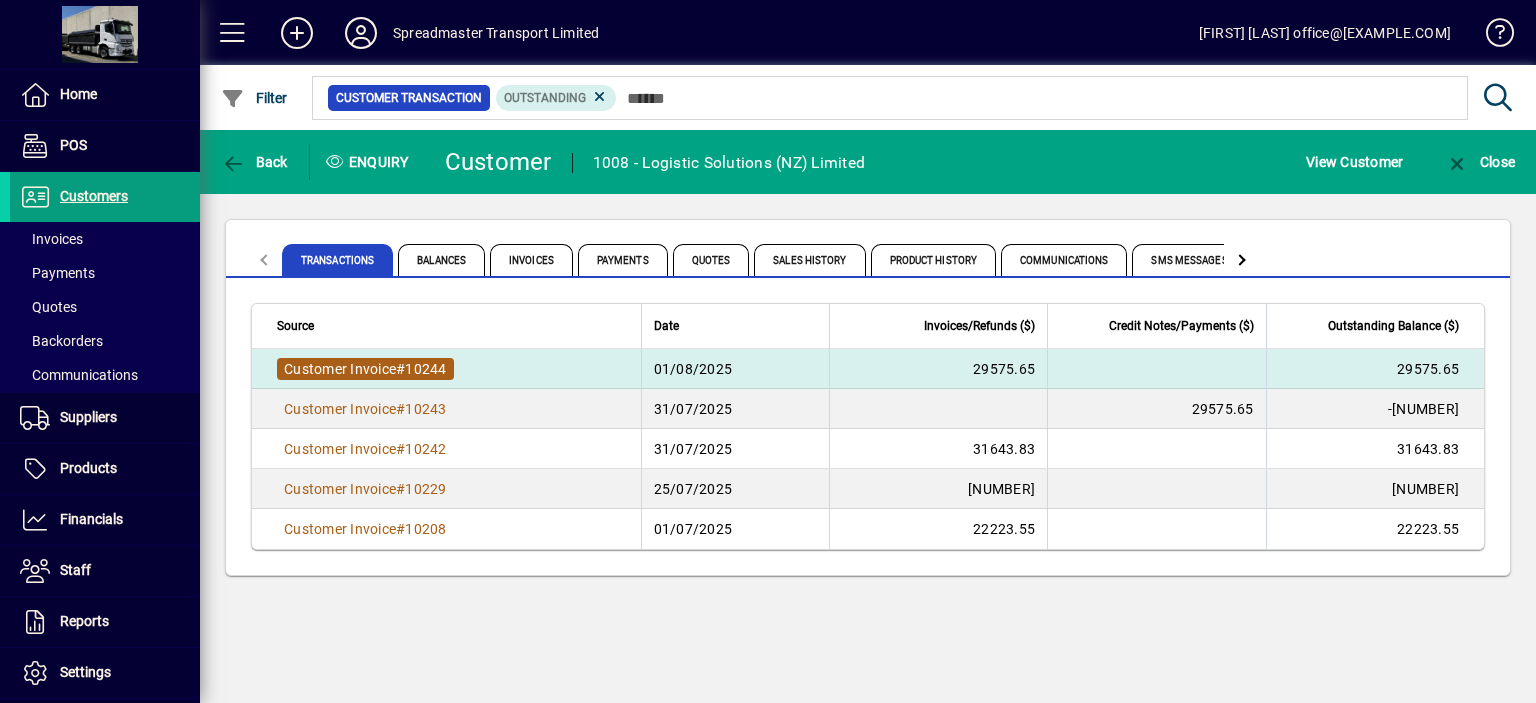 click on "10244" at bounding box center [425, 369] 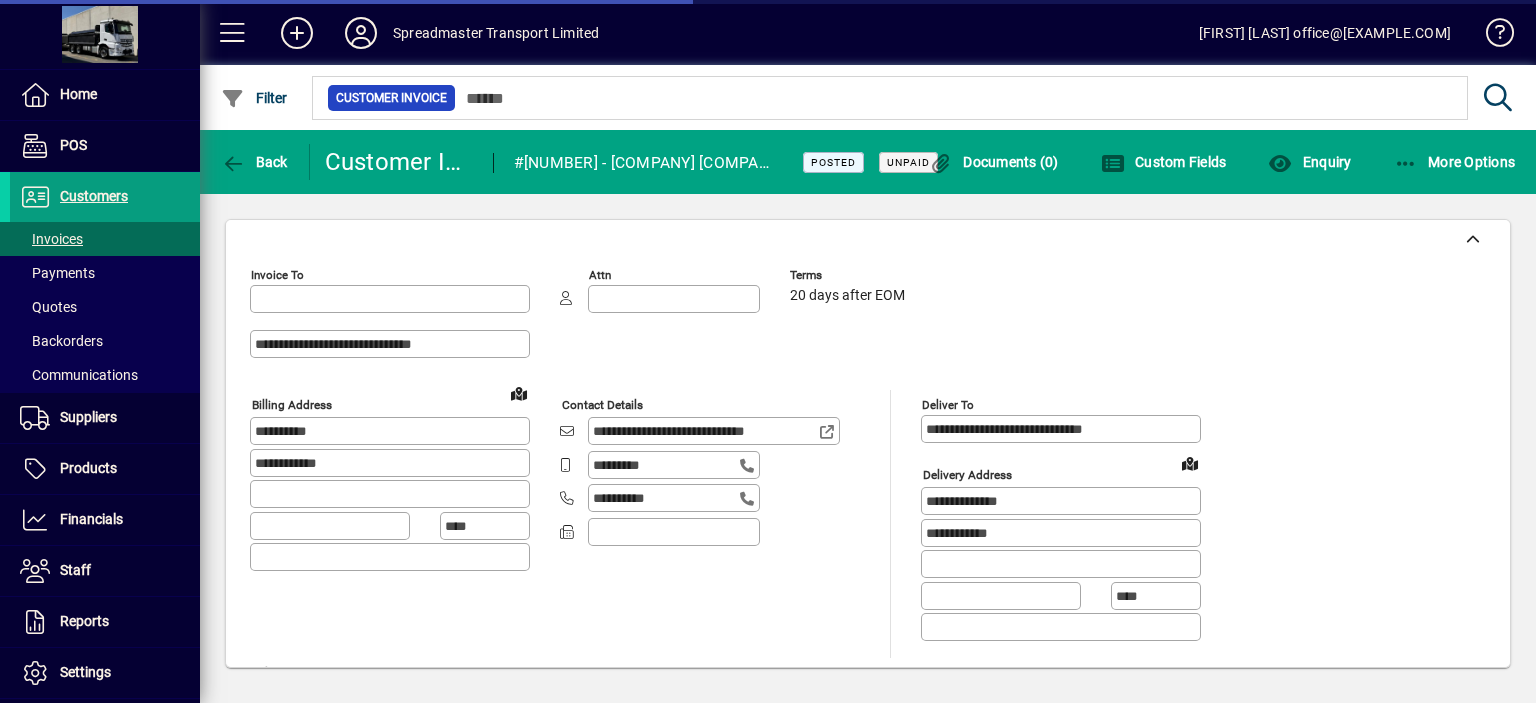 type on "**********" 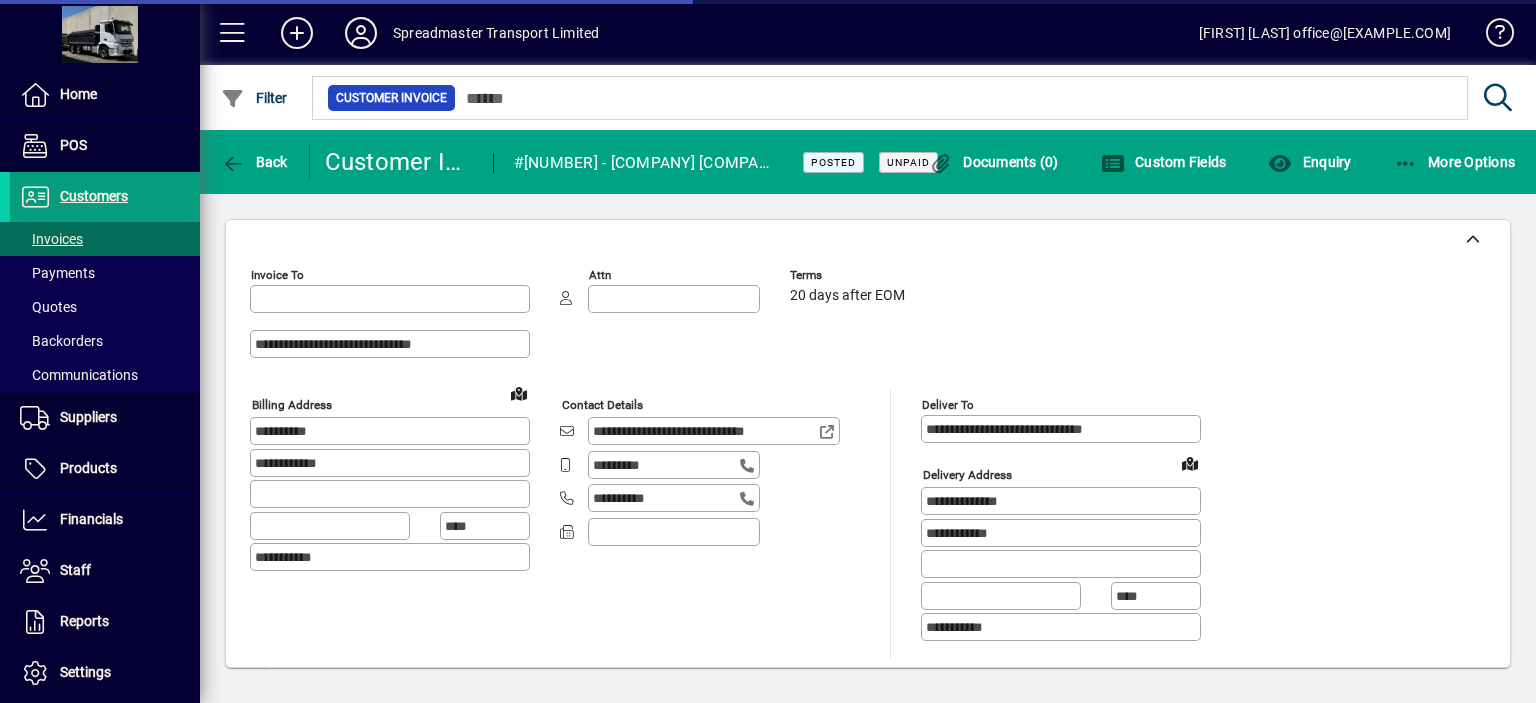type on "**********" 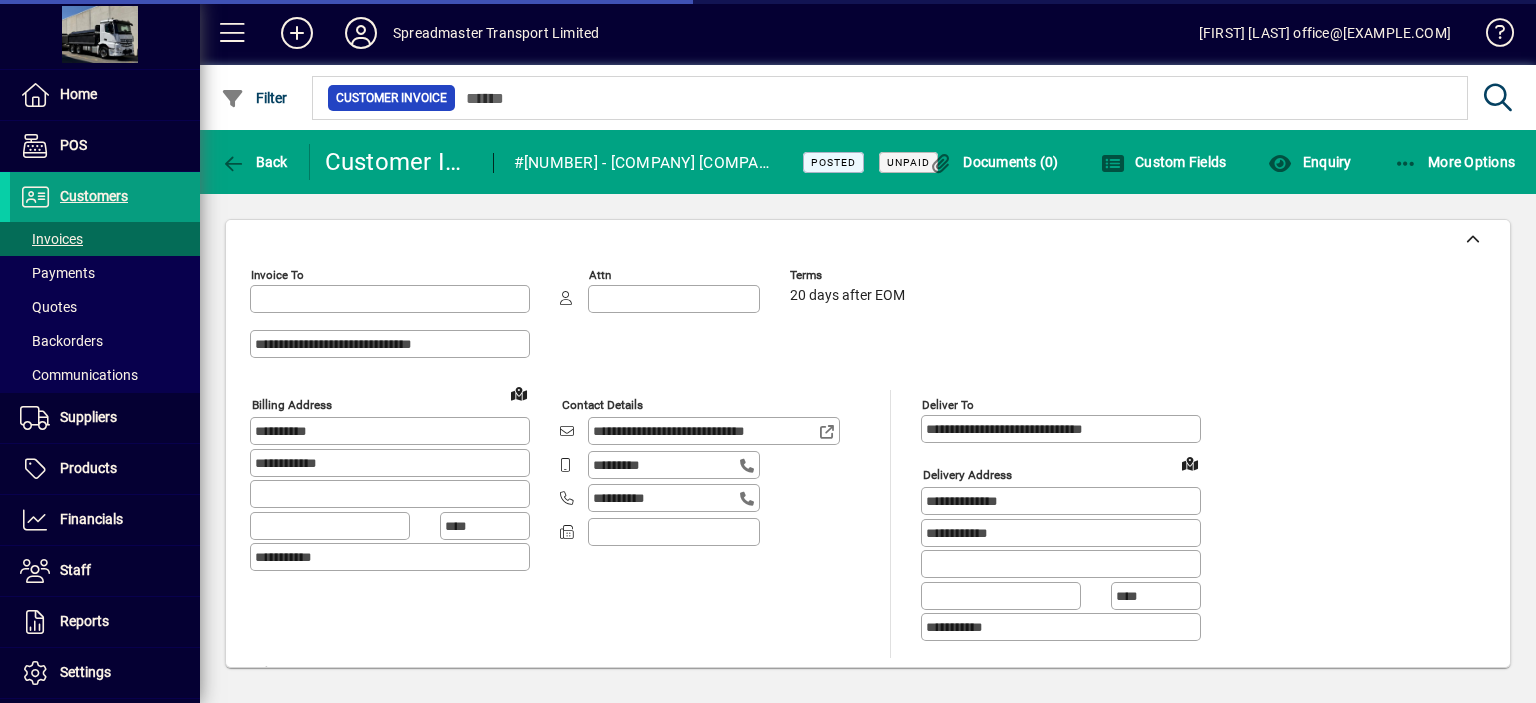 type on "**********" 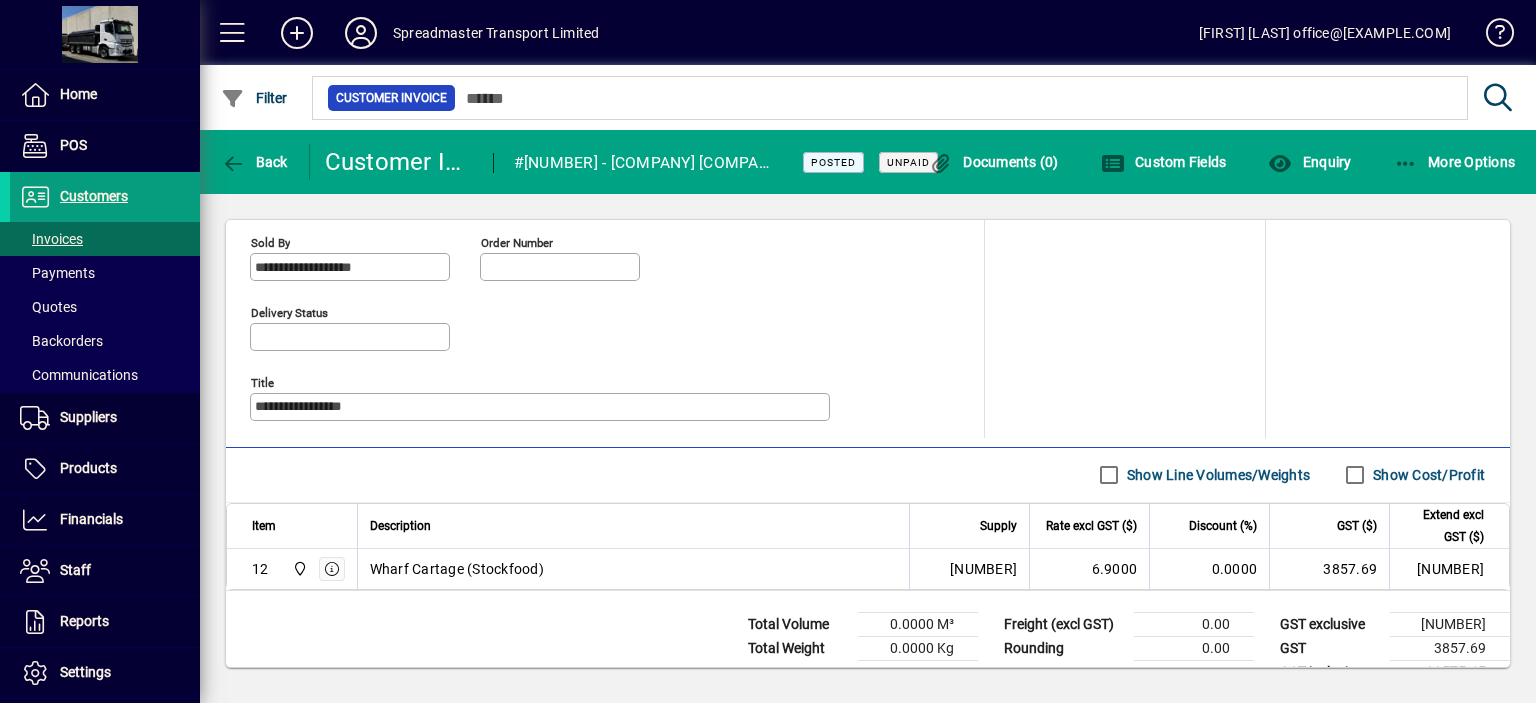 scroll, scrollTop: 930, scrollLeft: 0, axis: vertical 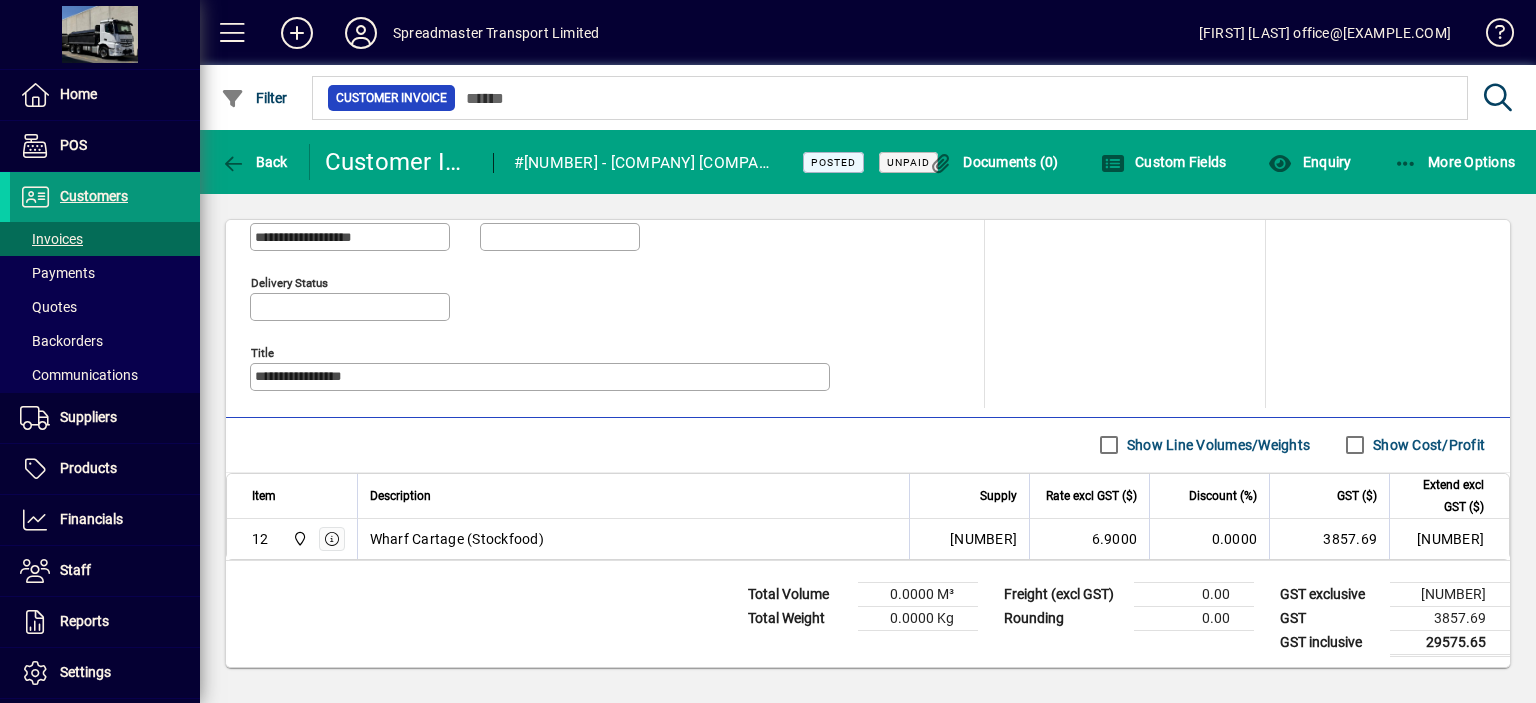 click on "Customers" at bounding box center [94, 196] 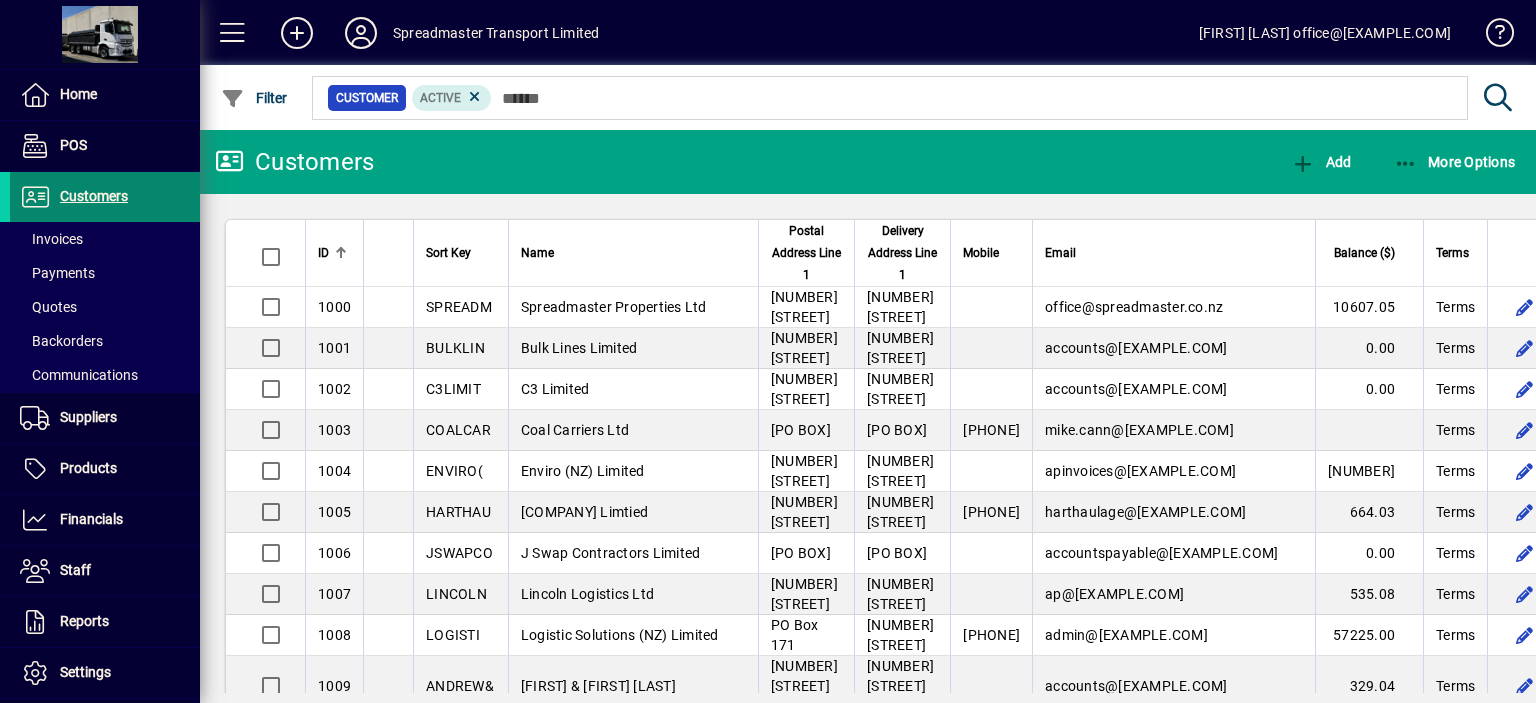 click on "Customers" at bounding box center [94, 196] 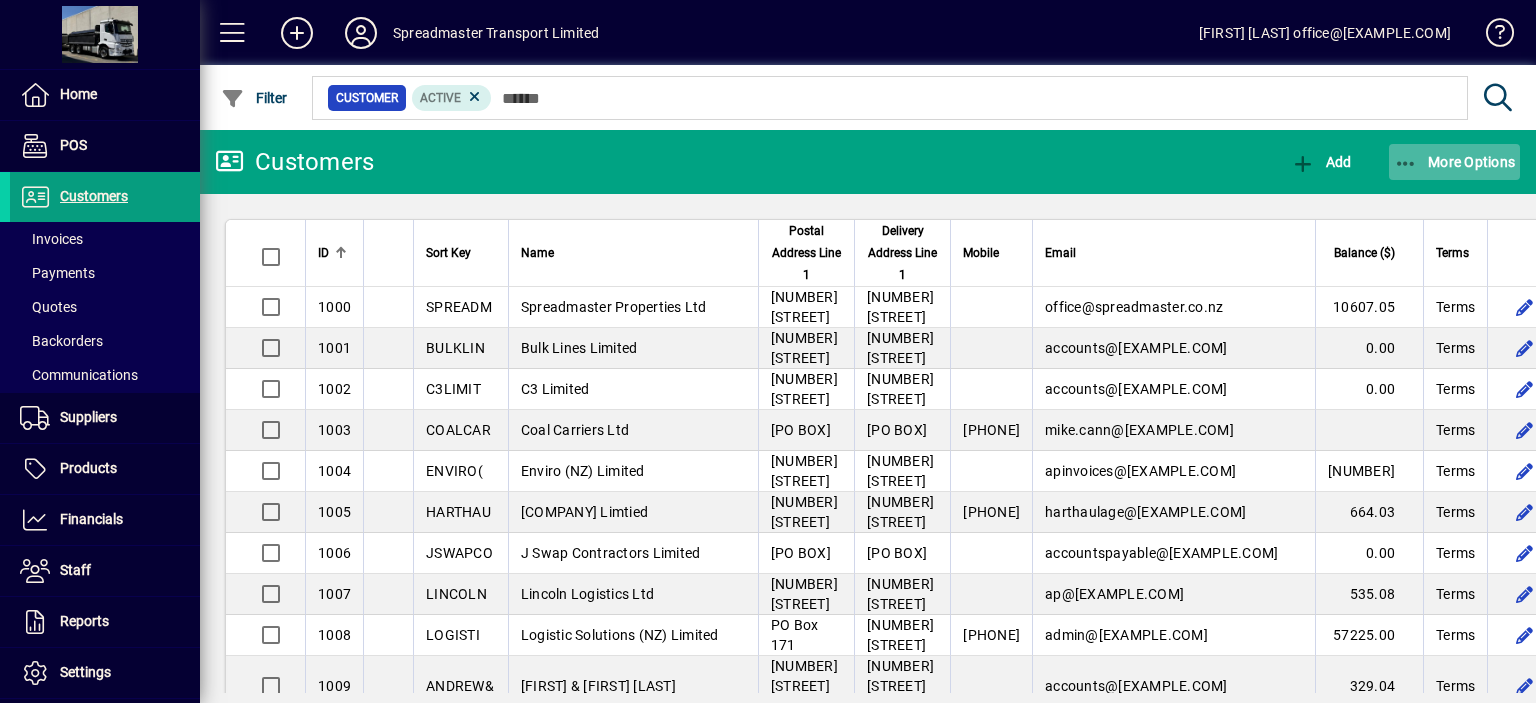 click on "More Options" 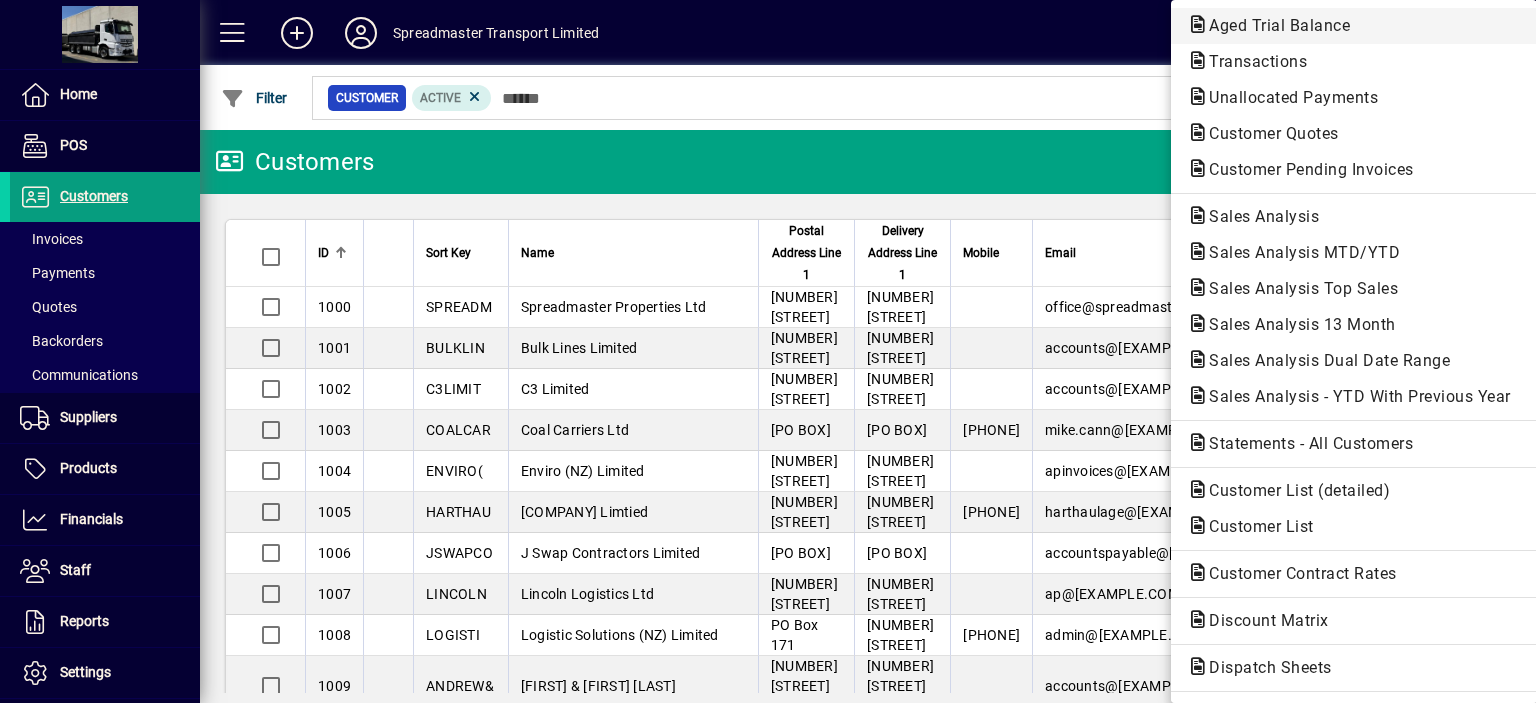 click on "Aged Trial Balance" at bounding box center [1252, 61] 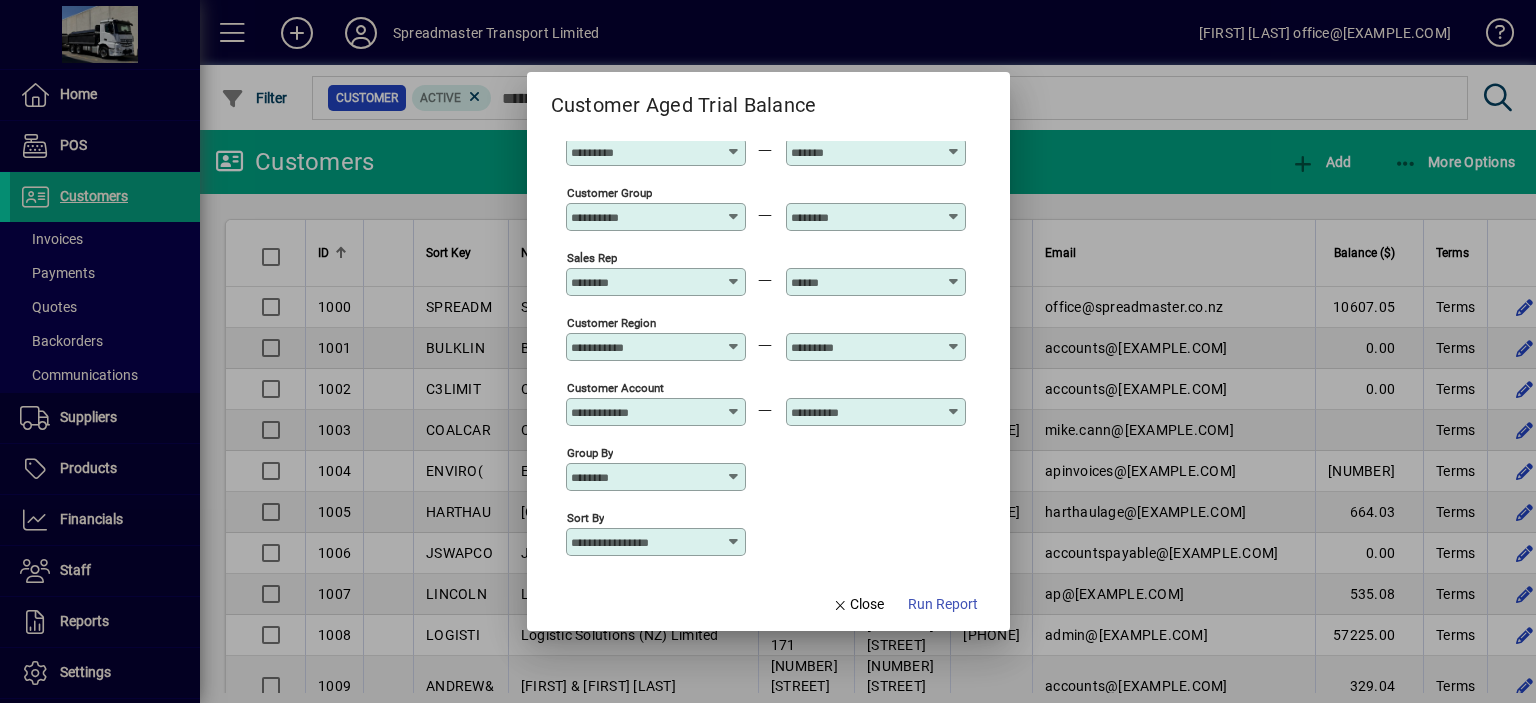 scroll, scrollTop: 148, scrollLeft: 0, axis: vertical 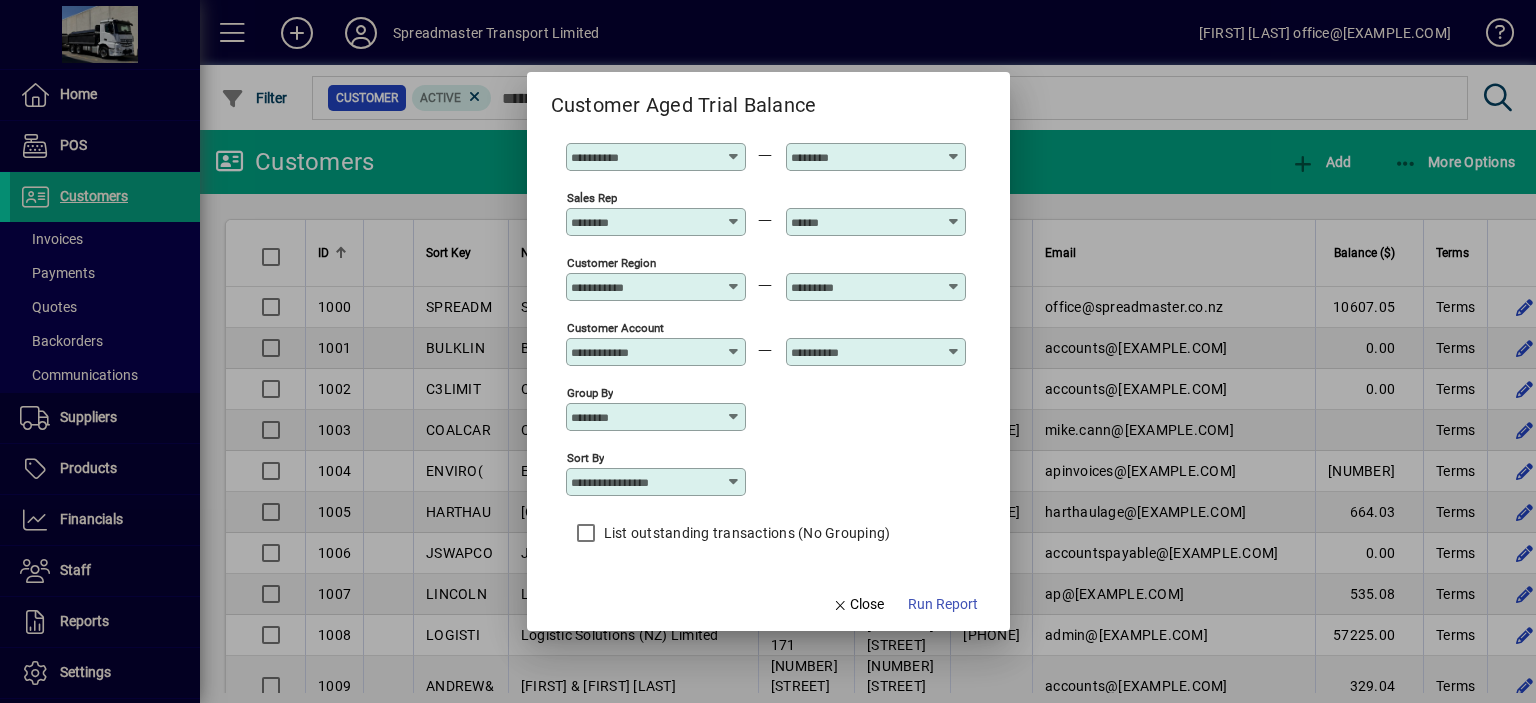 click at bounding box center (734, 482) 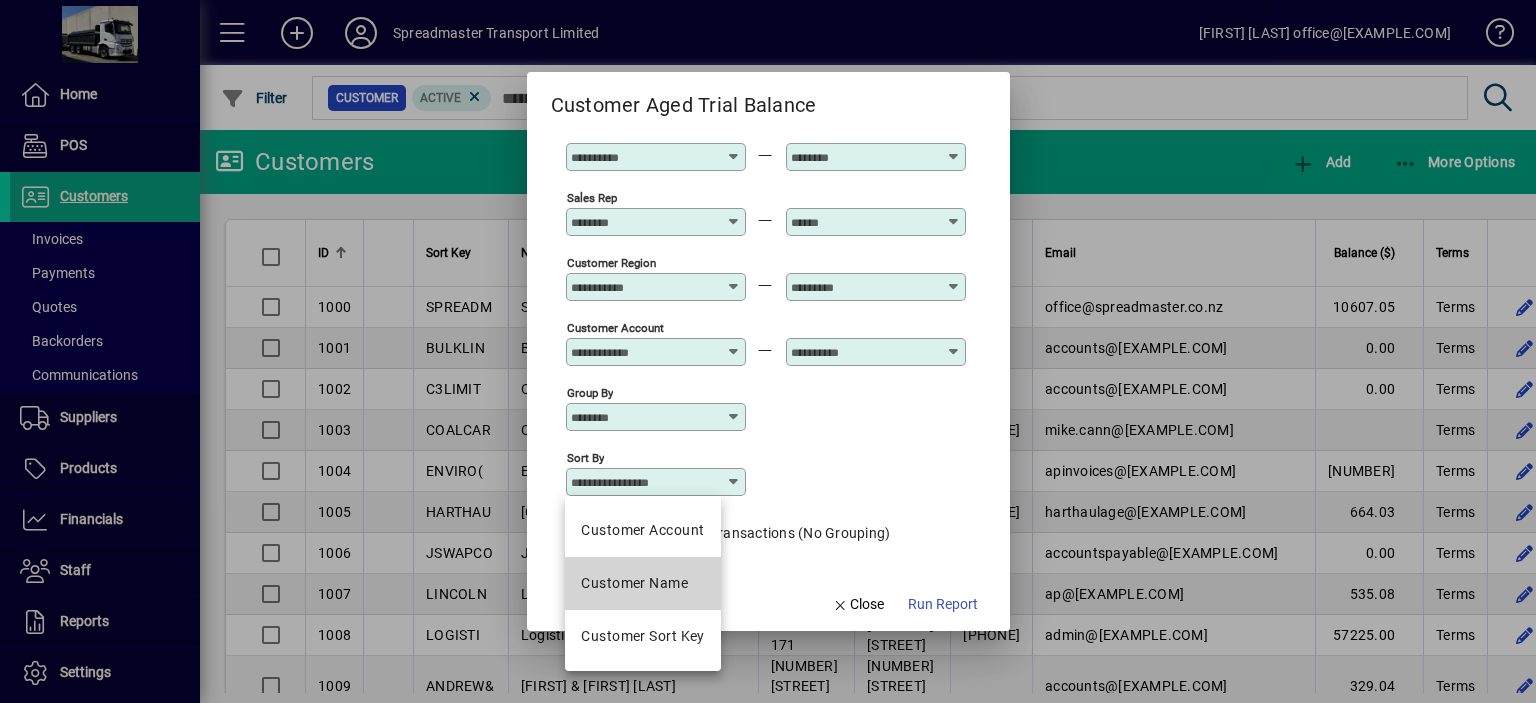 click on "Customer Name" at bounding box center (634, 583) 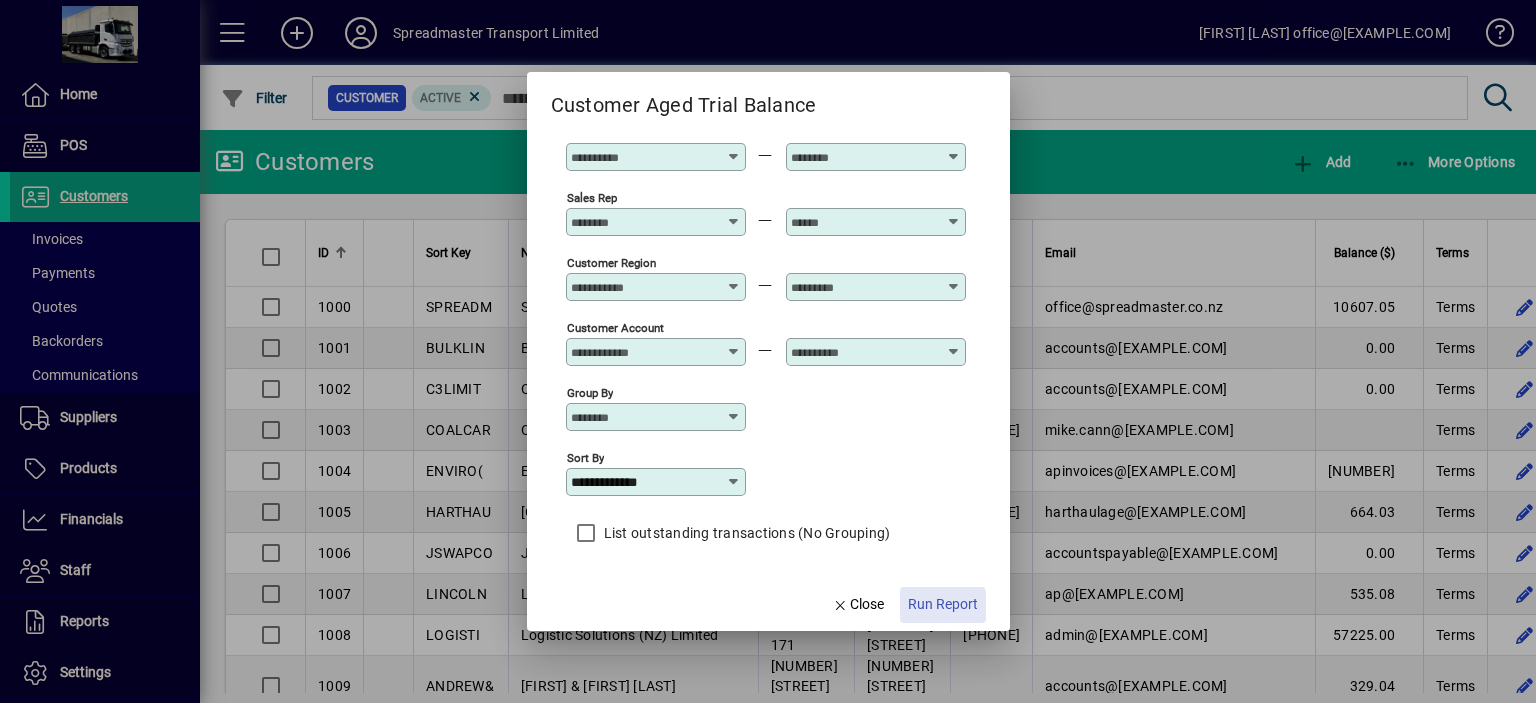 click on "Run Report" 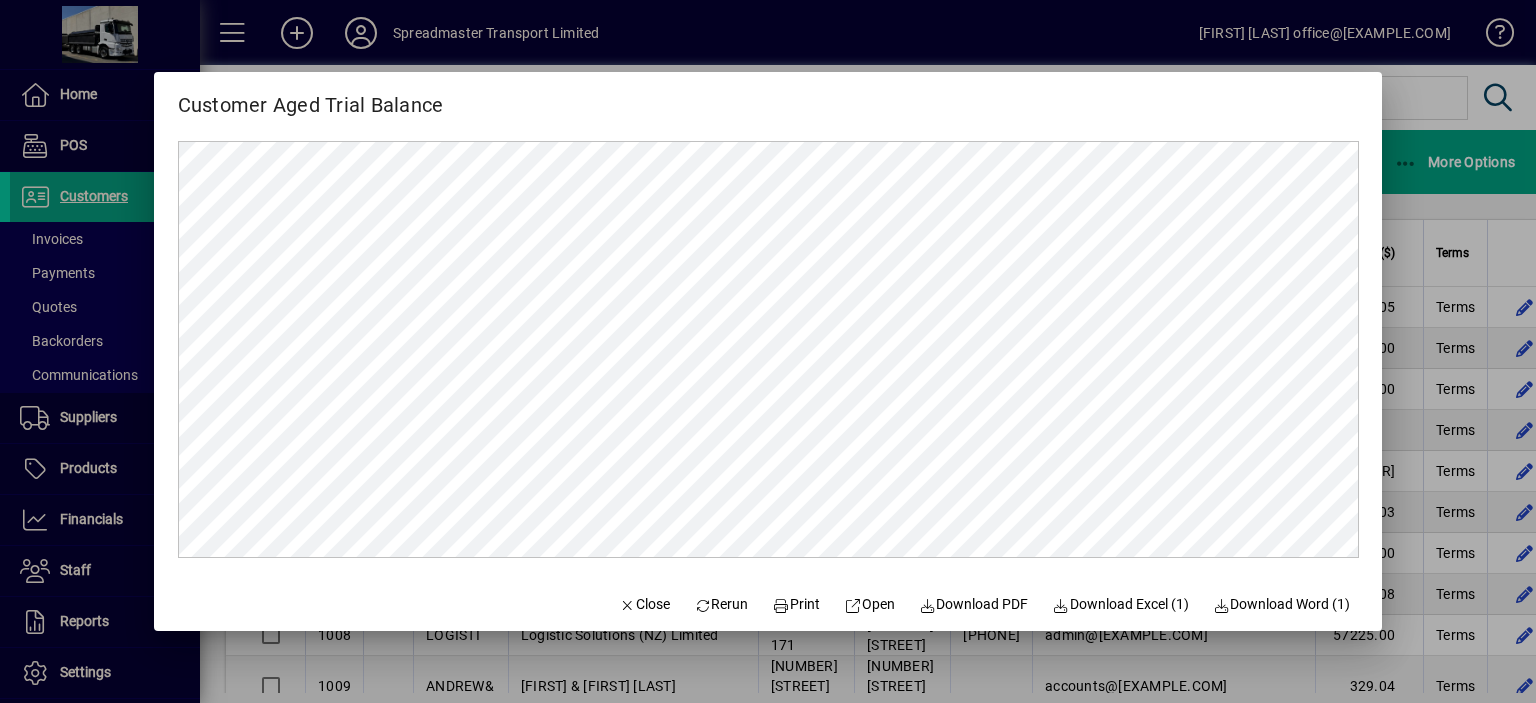 scroll, scrollTop: 0, scrollLeft: 0, axis: both 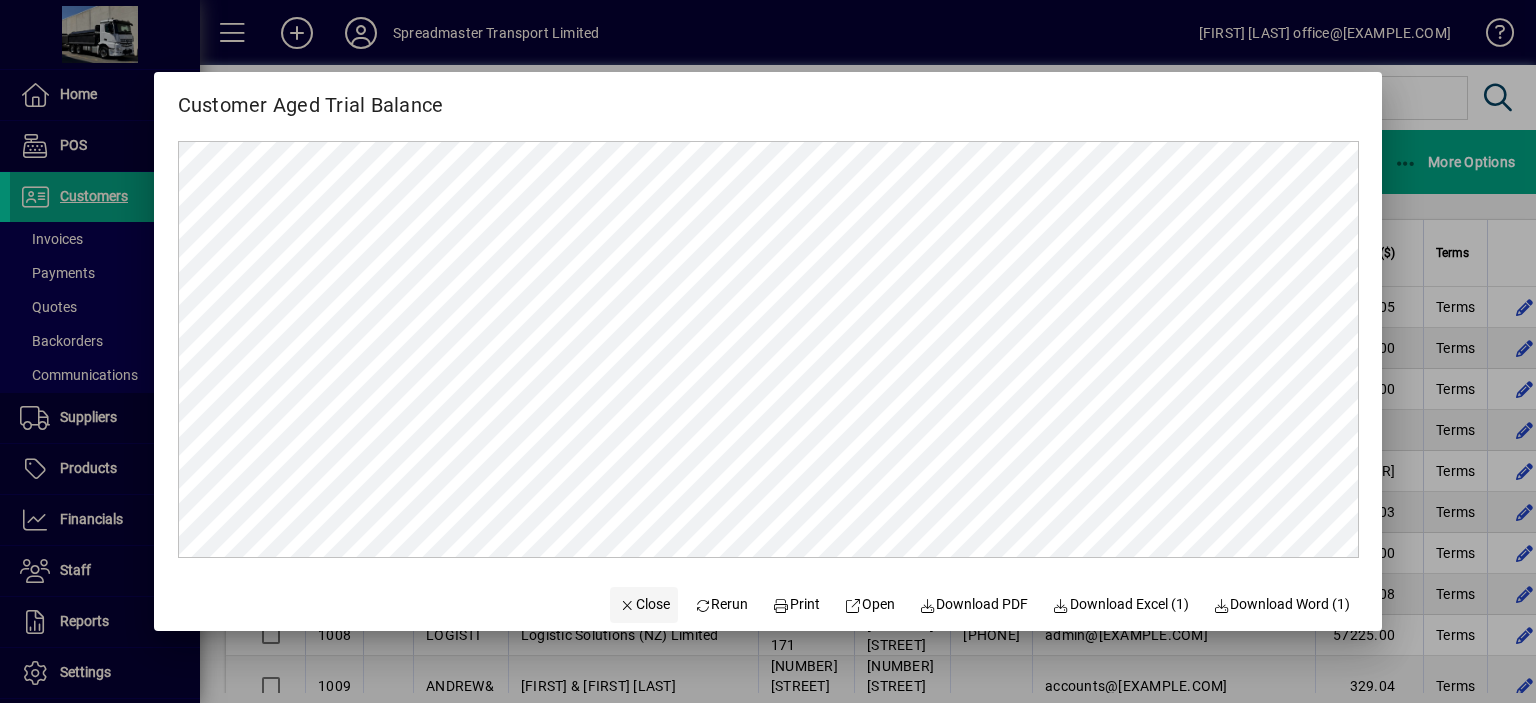 click on "Close" 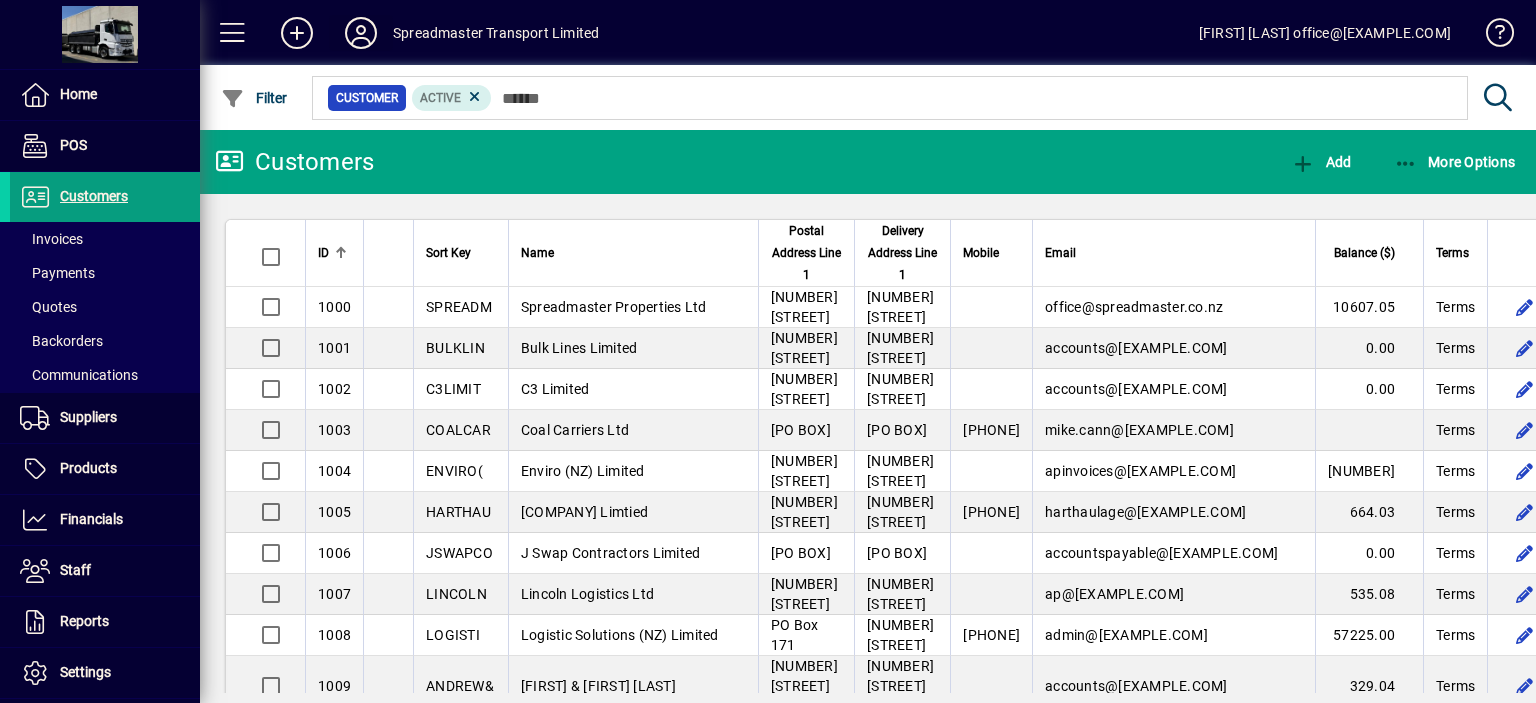 click 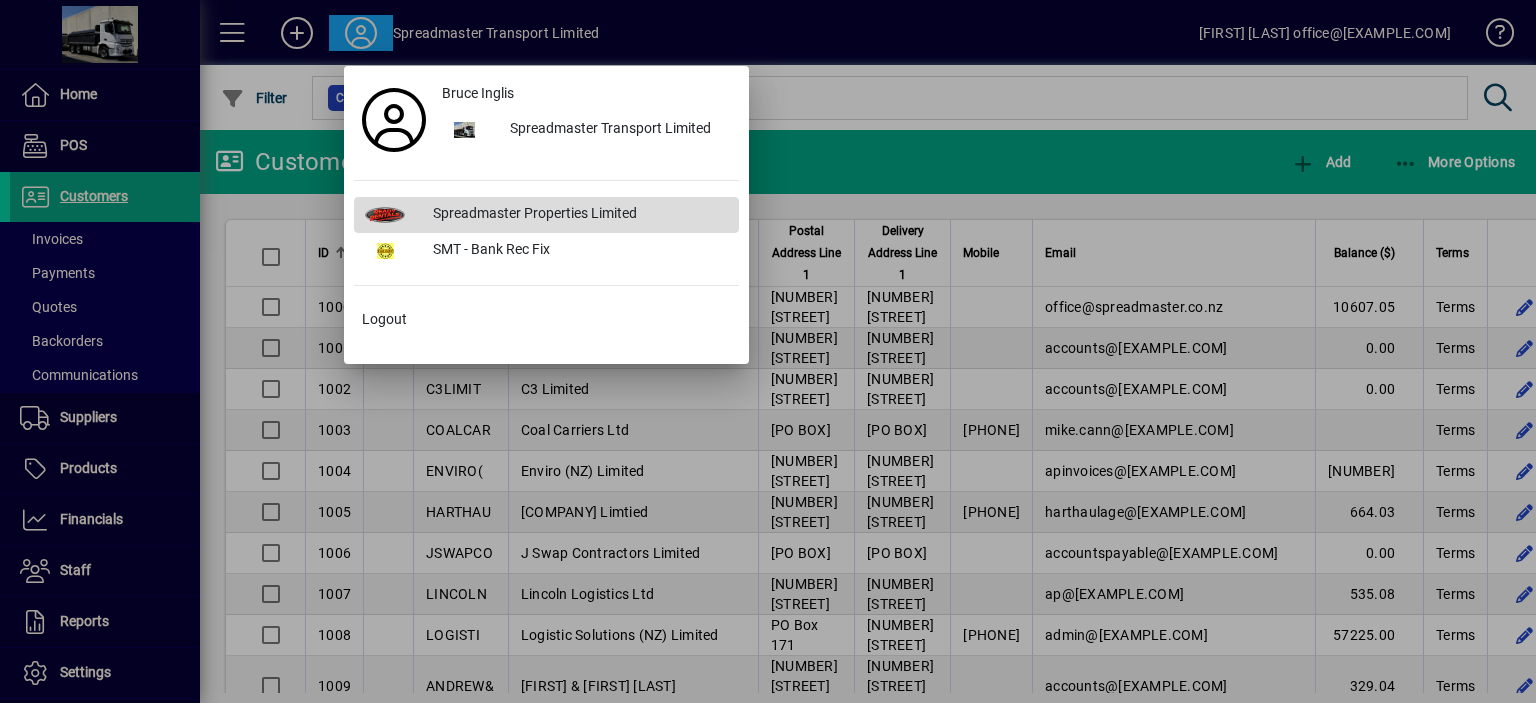 click on "Spreadmaster Properties Limited" at bounding box center (578, 215) 